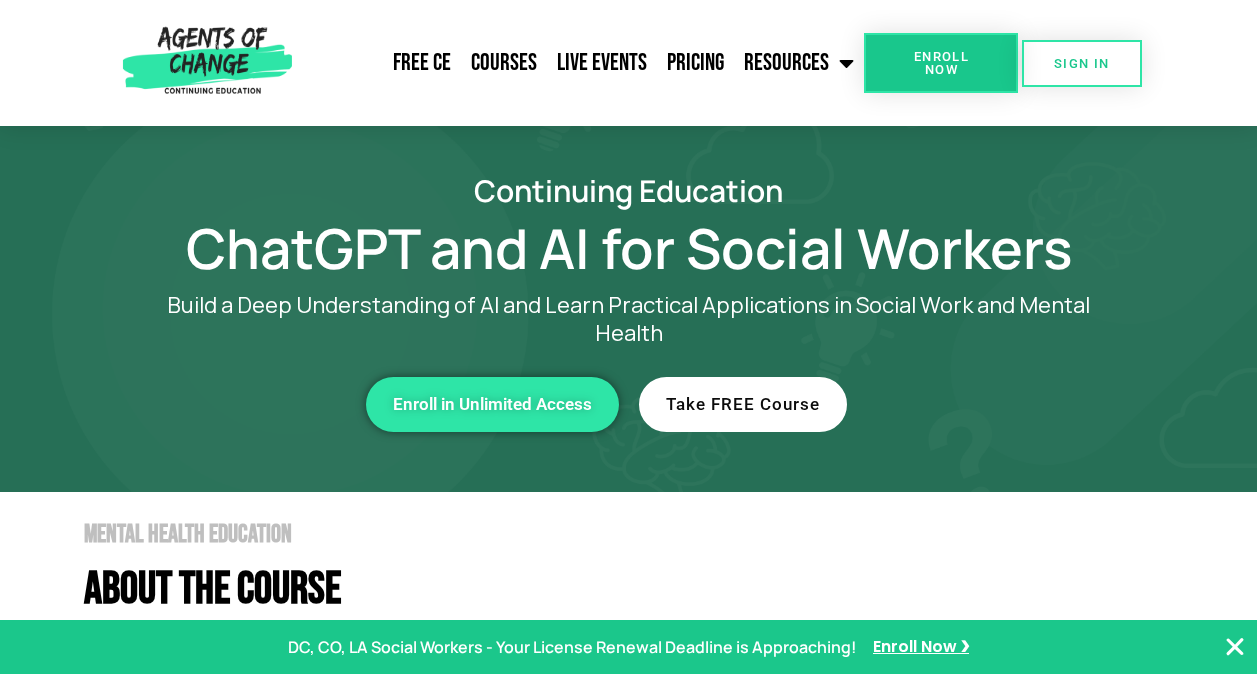 scroll, scrollTop: 0, scrollLeft: 0, axis: both 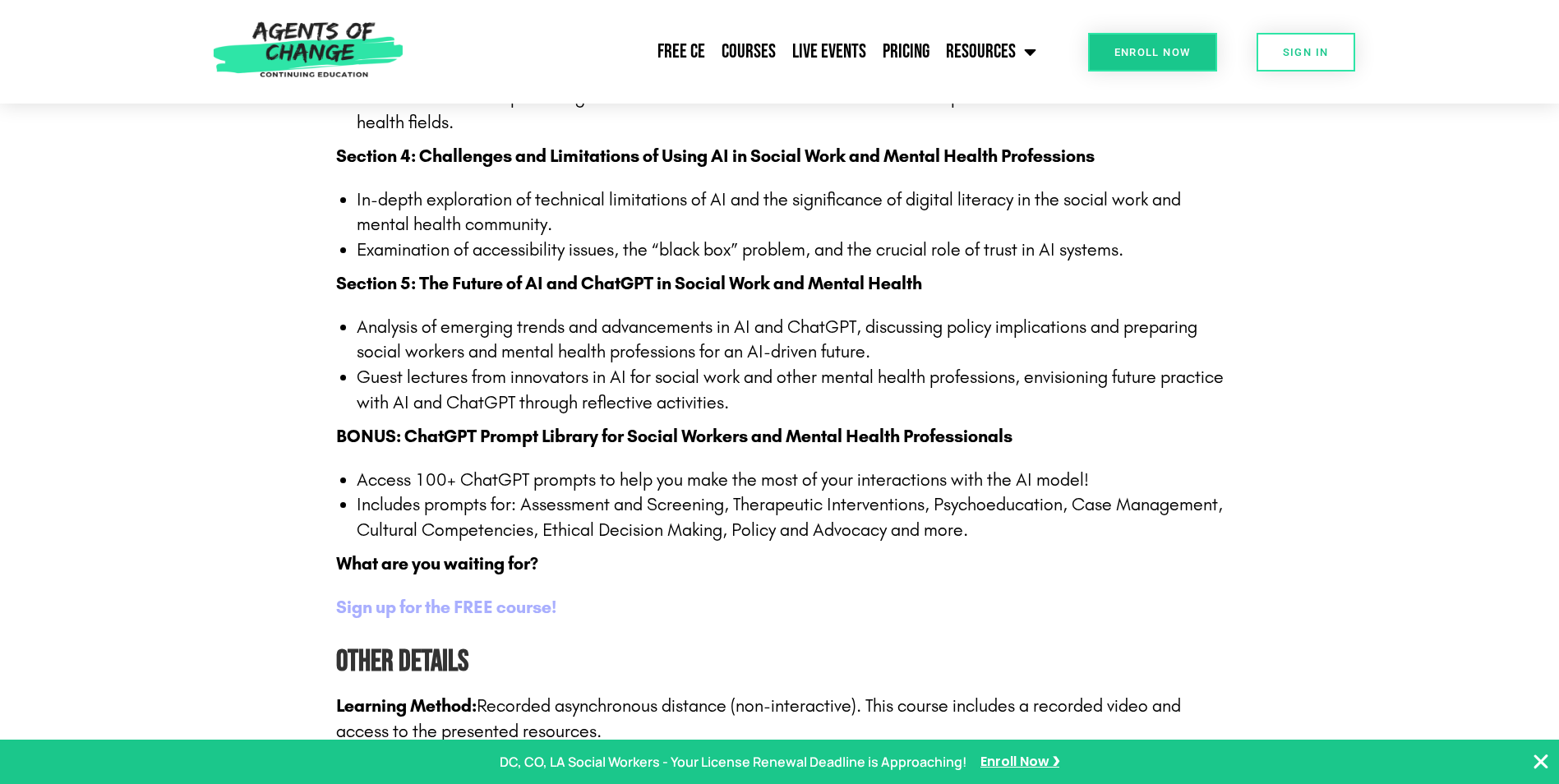 click on "Sign up for the FREE course!" at bounding box center (446, 607) 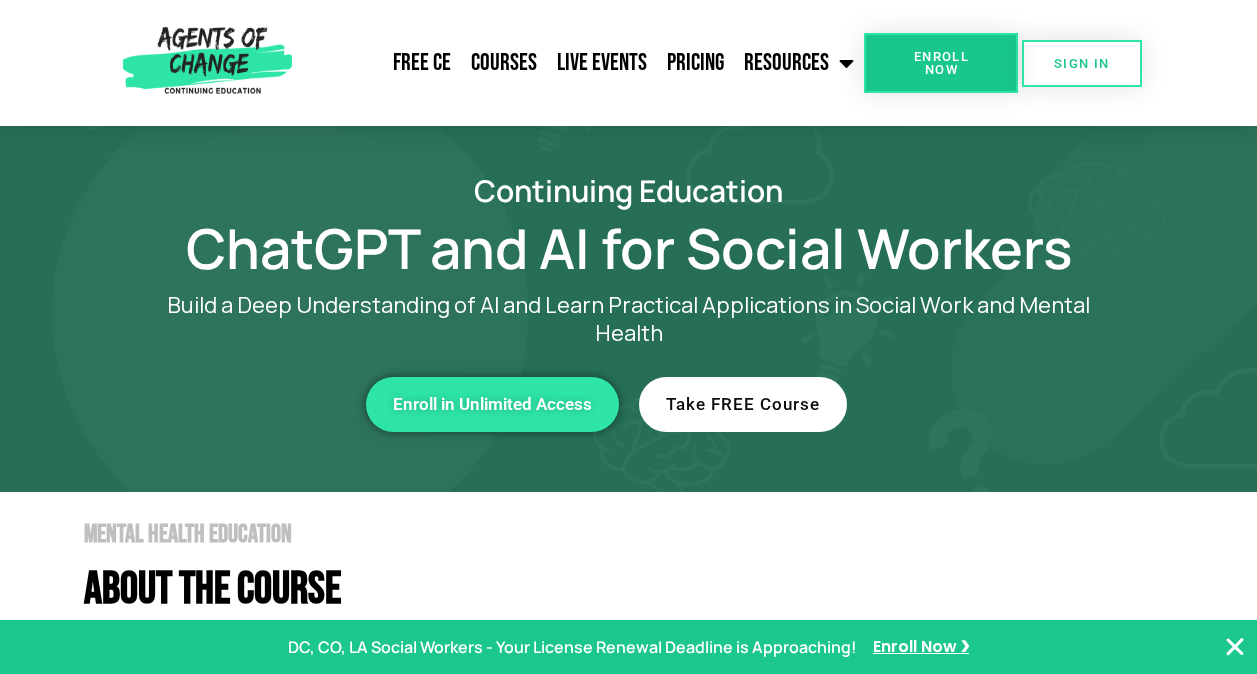 scroll, scrollTop: 0, scrollLeft: 0, axis: both 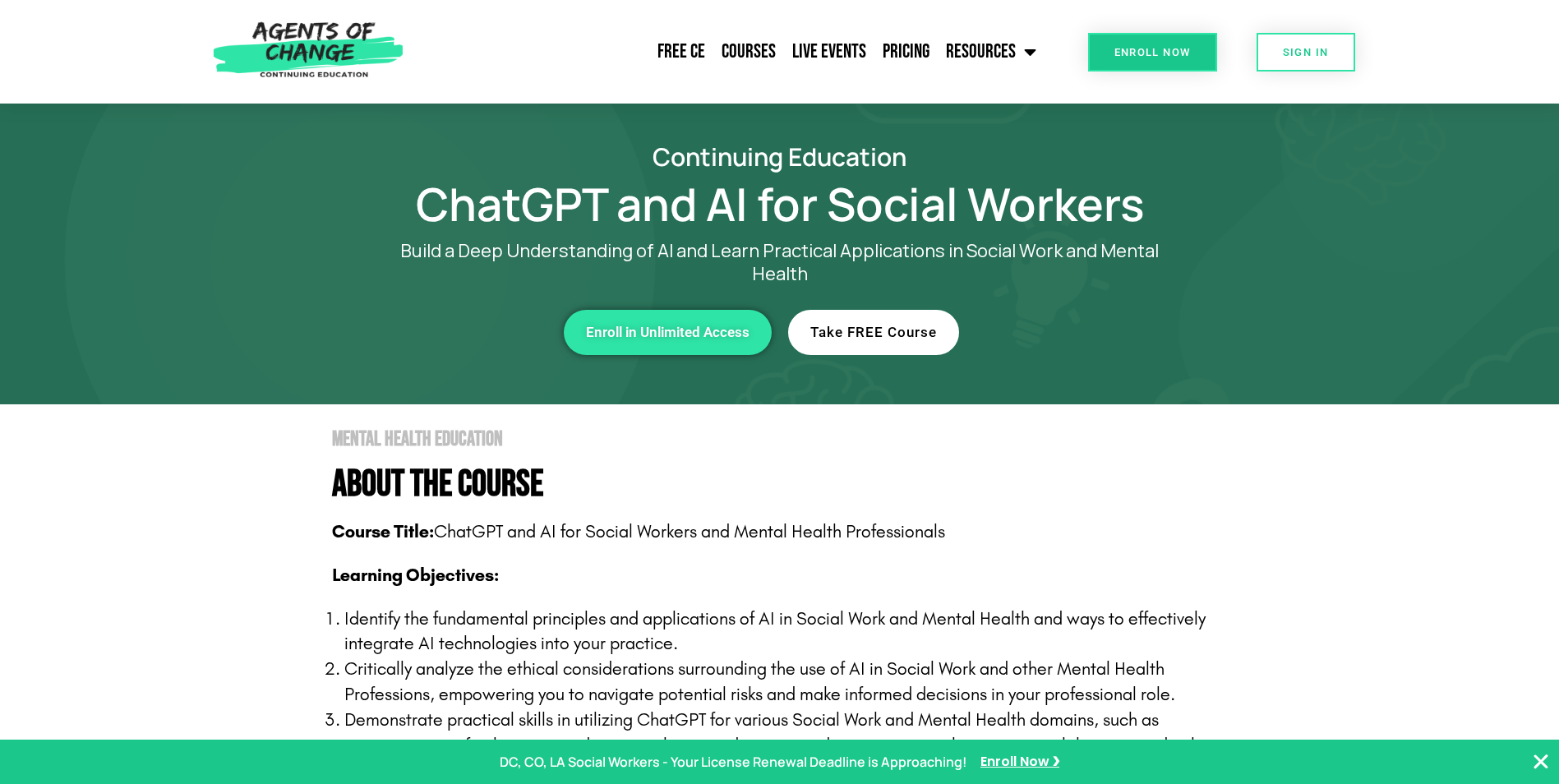 click on "Take FREE Course" at bounding box center [874, 332] 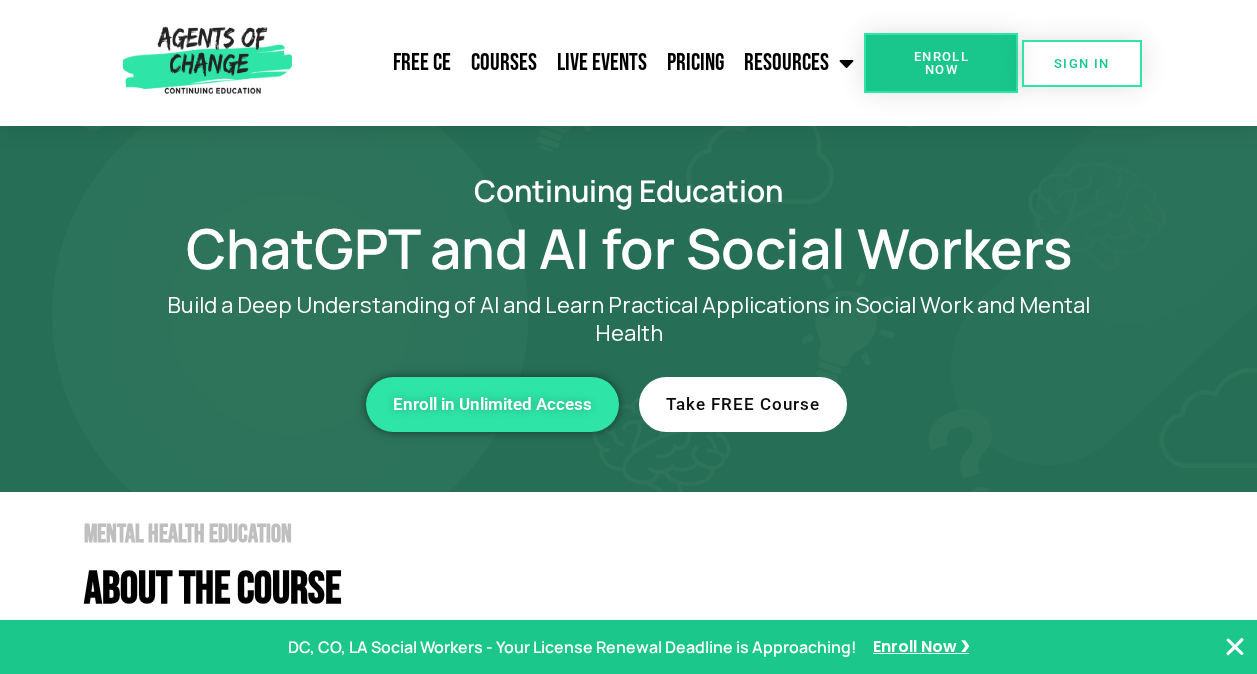 scroll, scrollTop: 0, scrollLeft: 0, axis: both 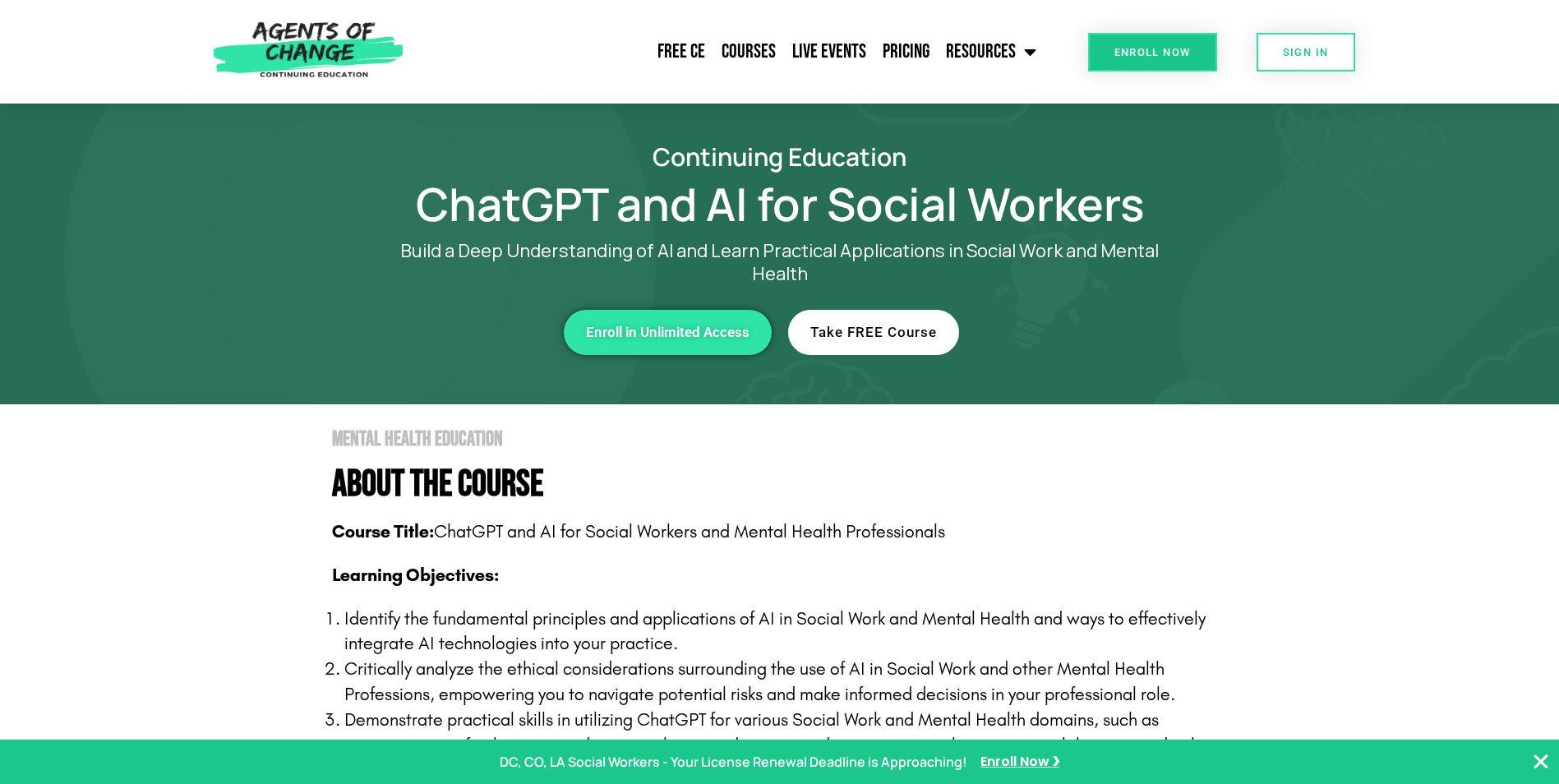 click on "Enroll Now" at bounding box center (1152, 52) 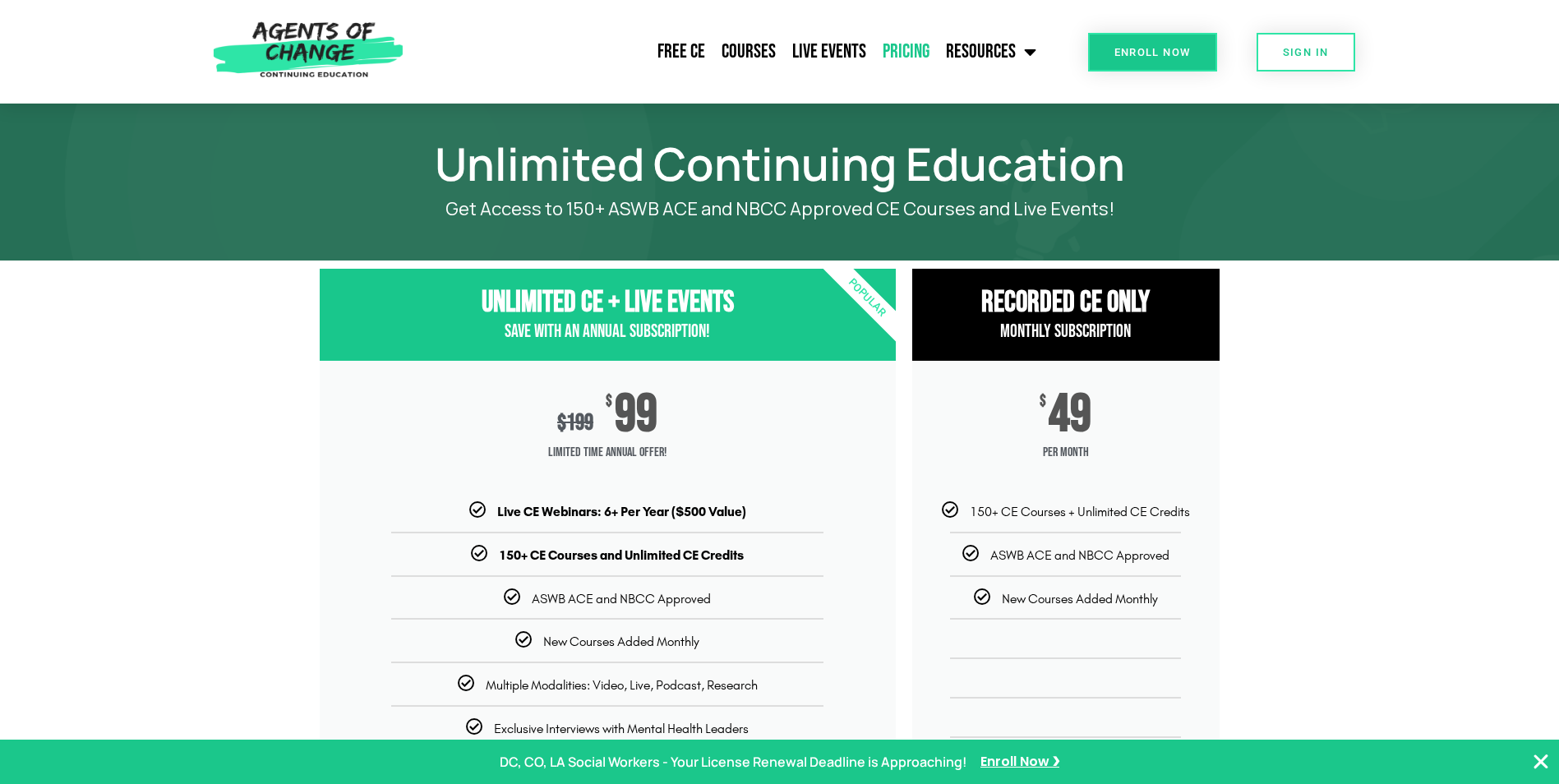 scroll, scrollTop: 0, scrollLeft: 0, axis: both 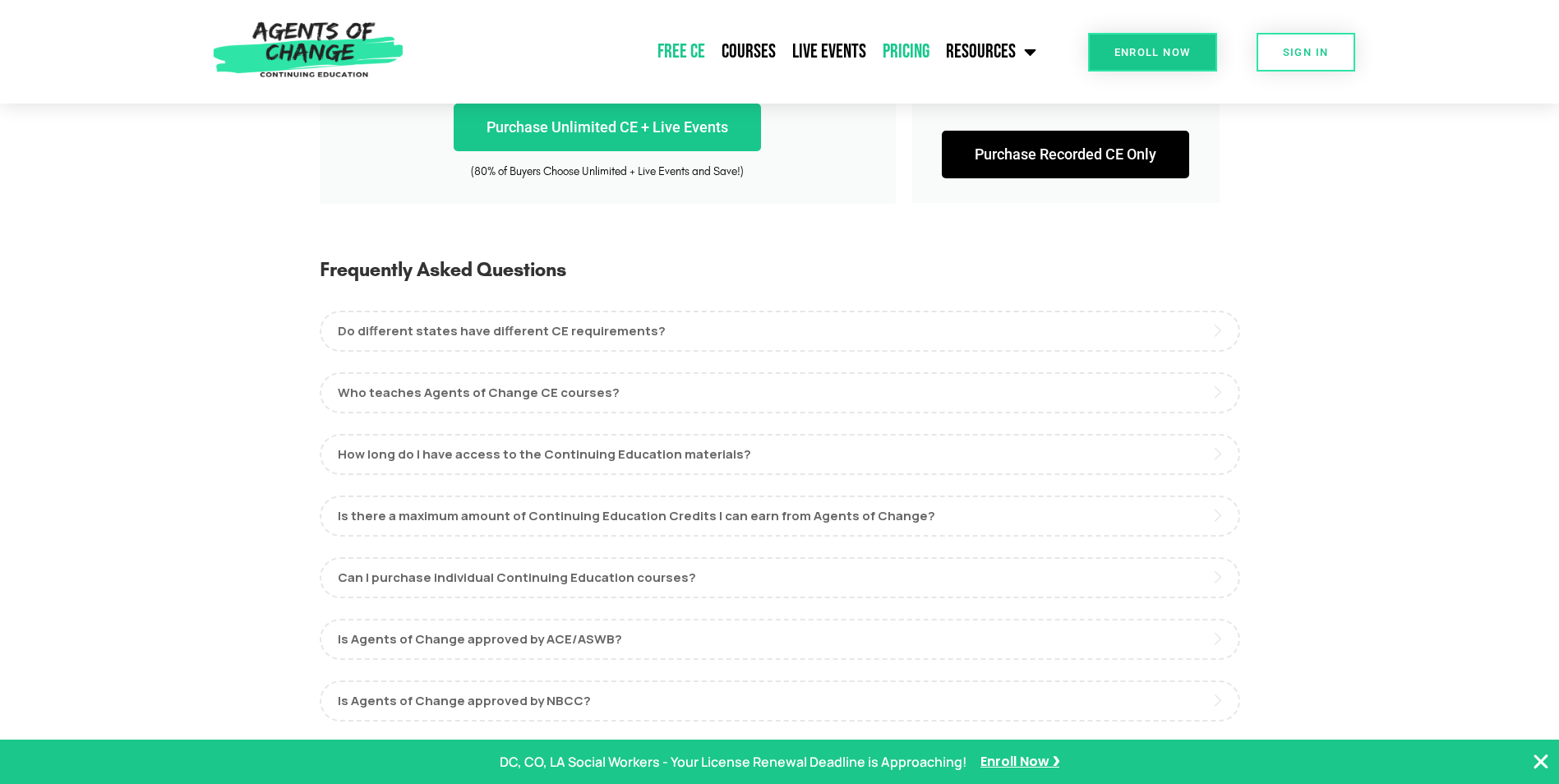 click on "Free CE" 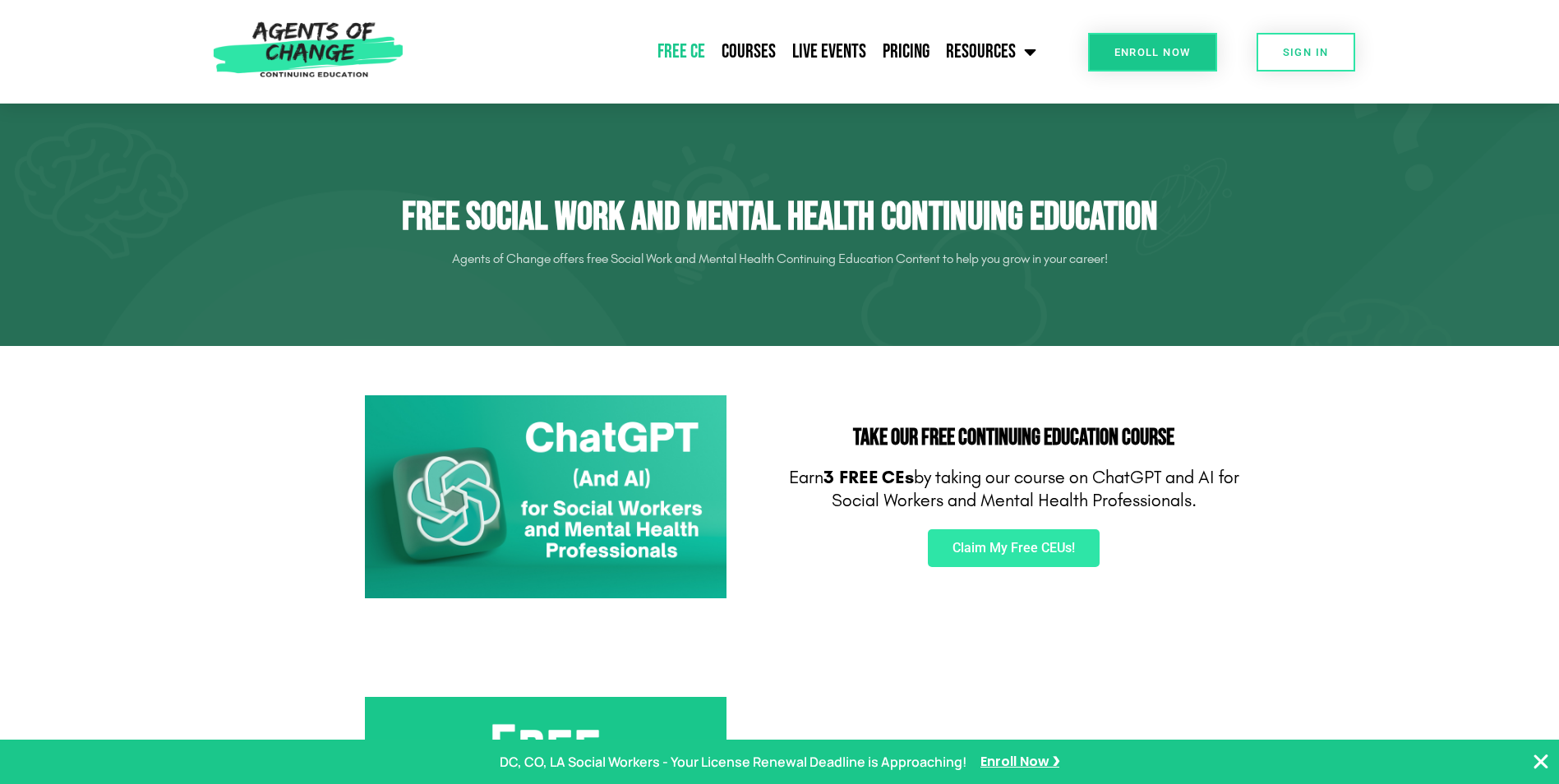 scroll, scrollTop: 0, scrollLeft: 0, axis: both 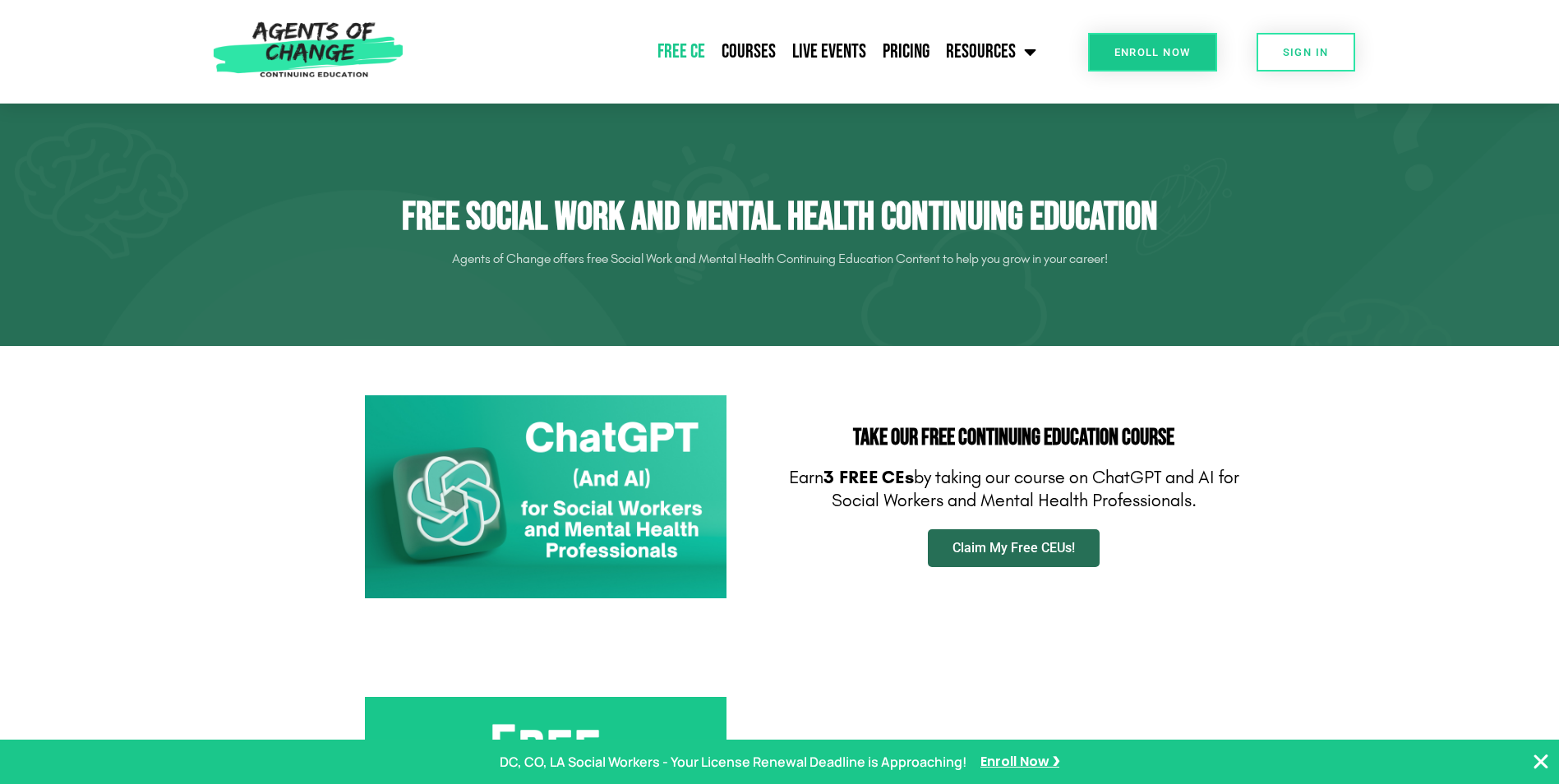 click on "Claim My Free CEUs!" at bounding box center (1013, 548) 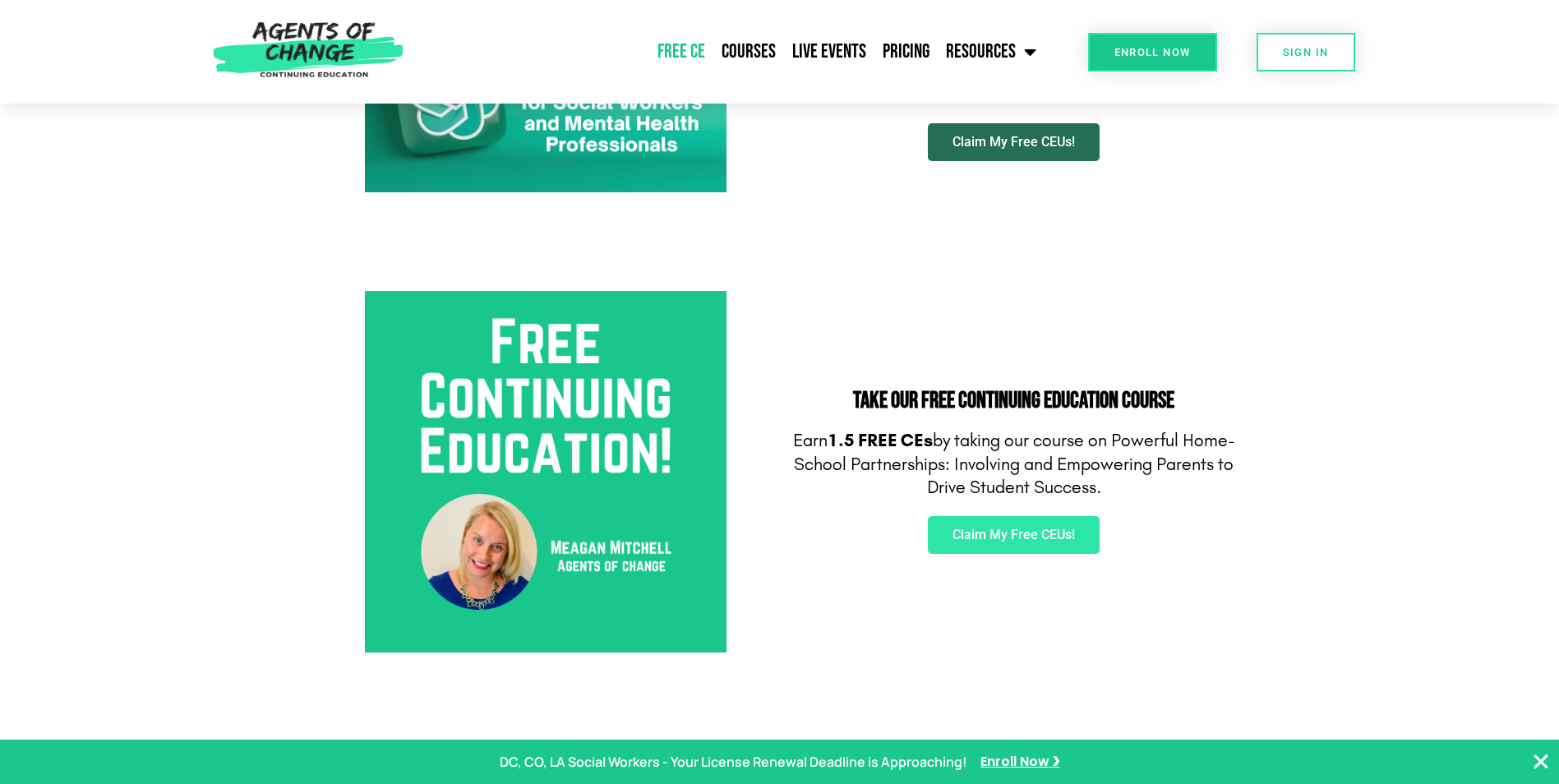 scroll, scrollTop: 411, scrollLeft: 0, axis: vertical 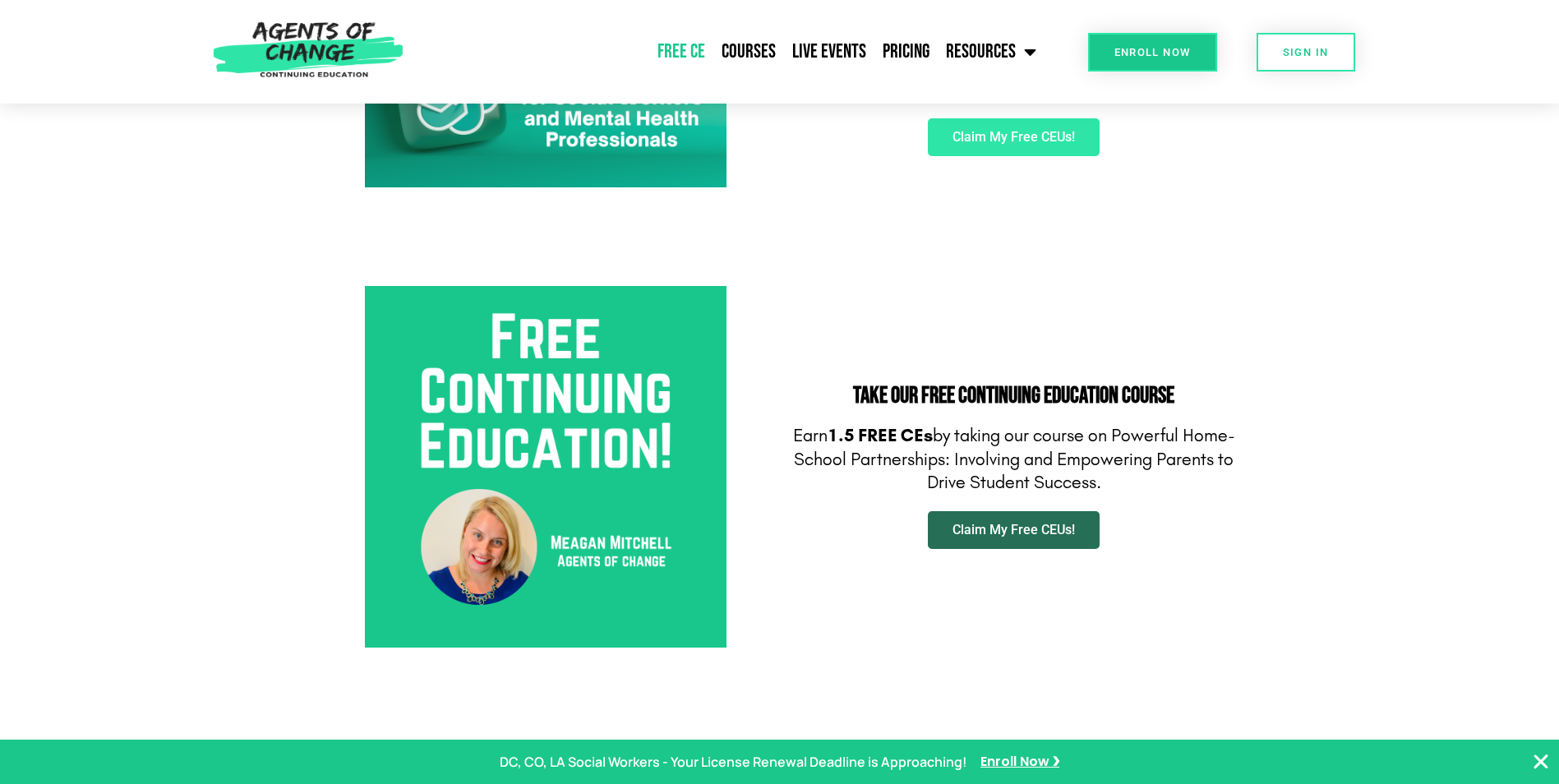 click on "Claim My Free CEUs!" at bounding box center [1013, 530] 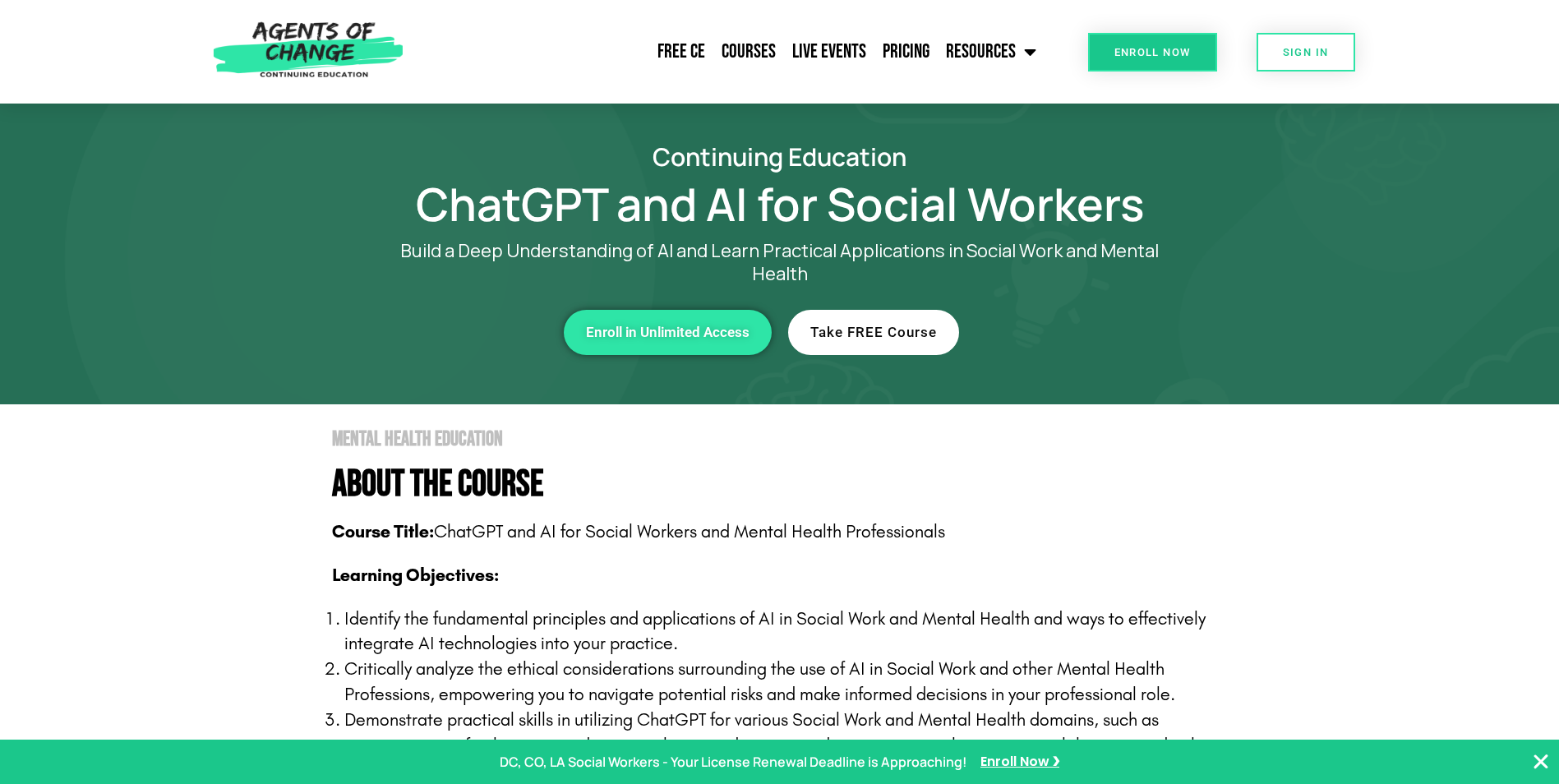 scroll, scrollTop: 0, scrollLeft: 0, axis: both 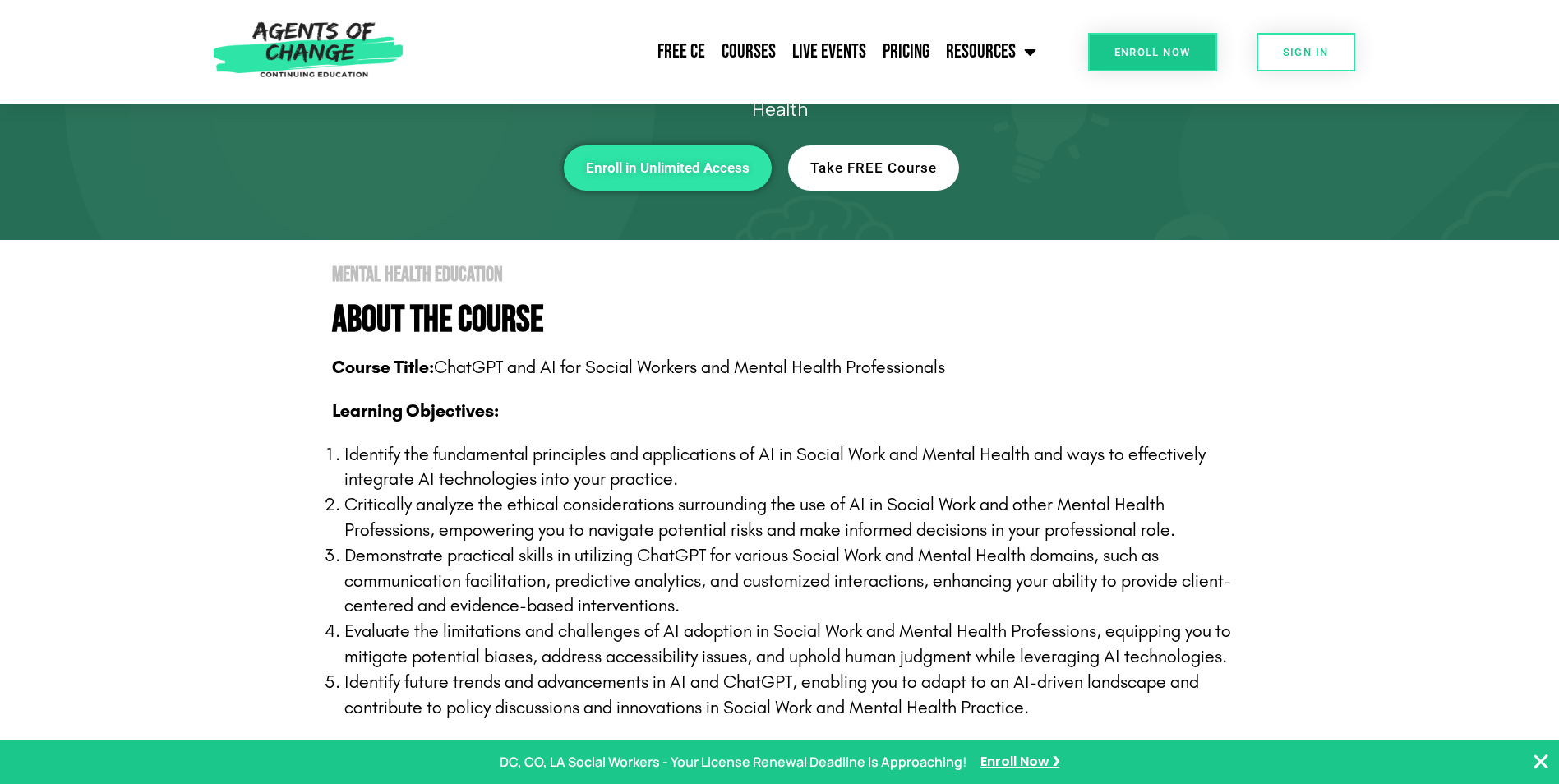click on "Take FREE Course" at bounding box center [874, 168] 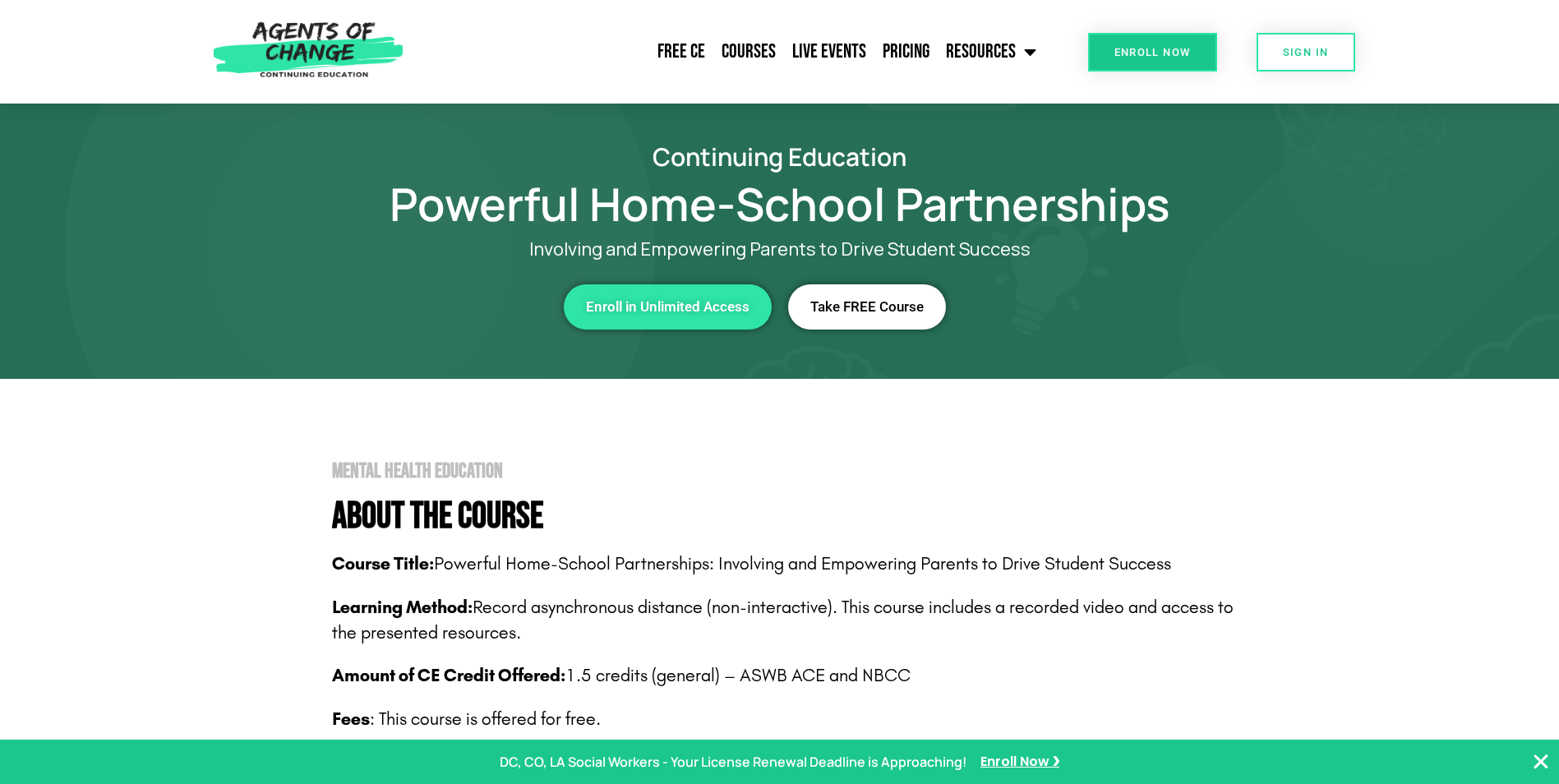 scroll, scrollTop: 0, scrollLeft: 0, axis: both 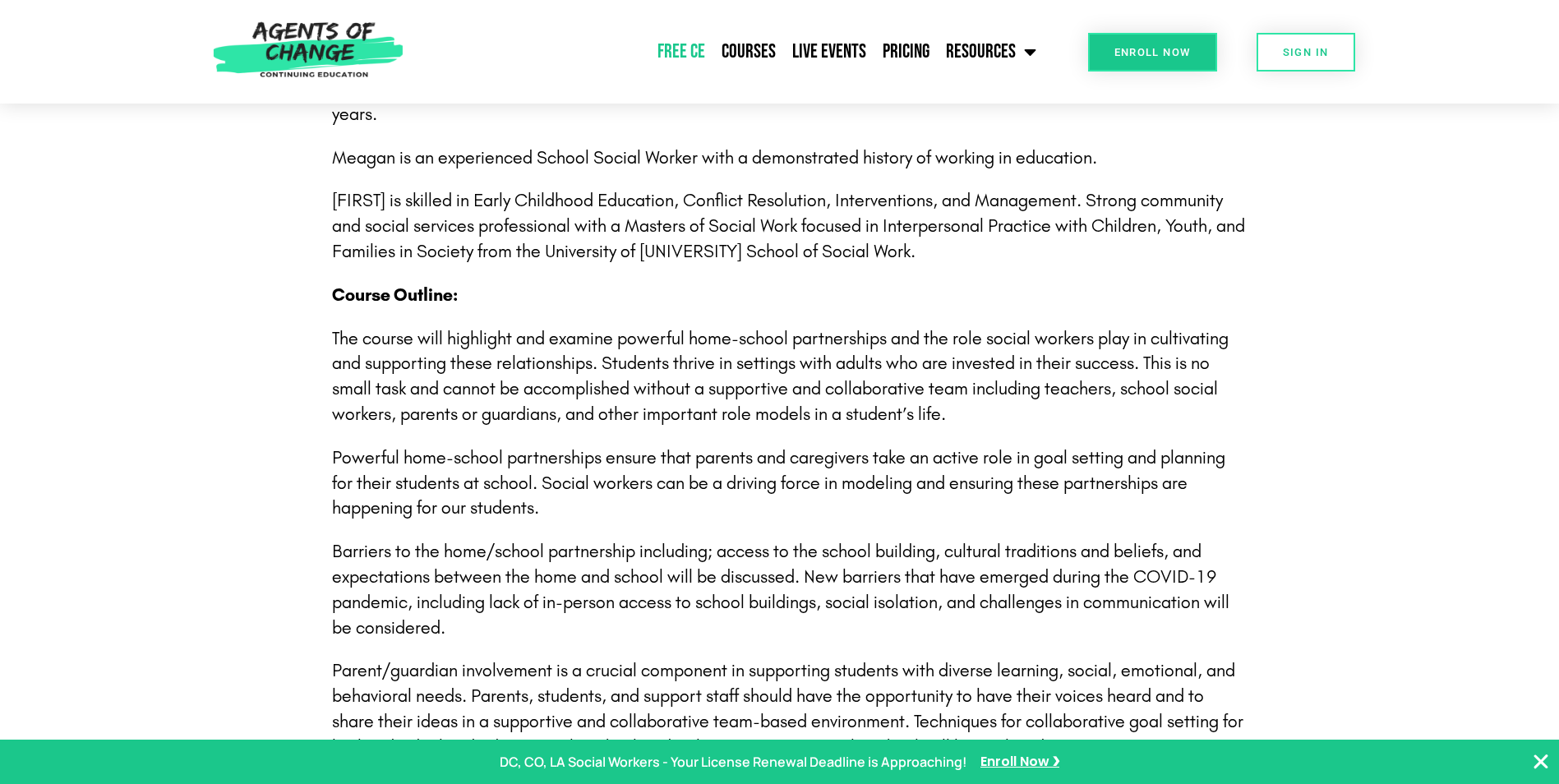 click on "Free CE" 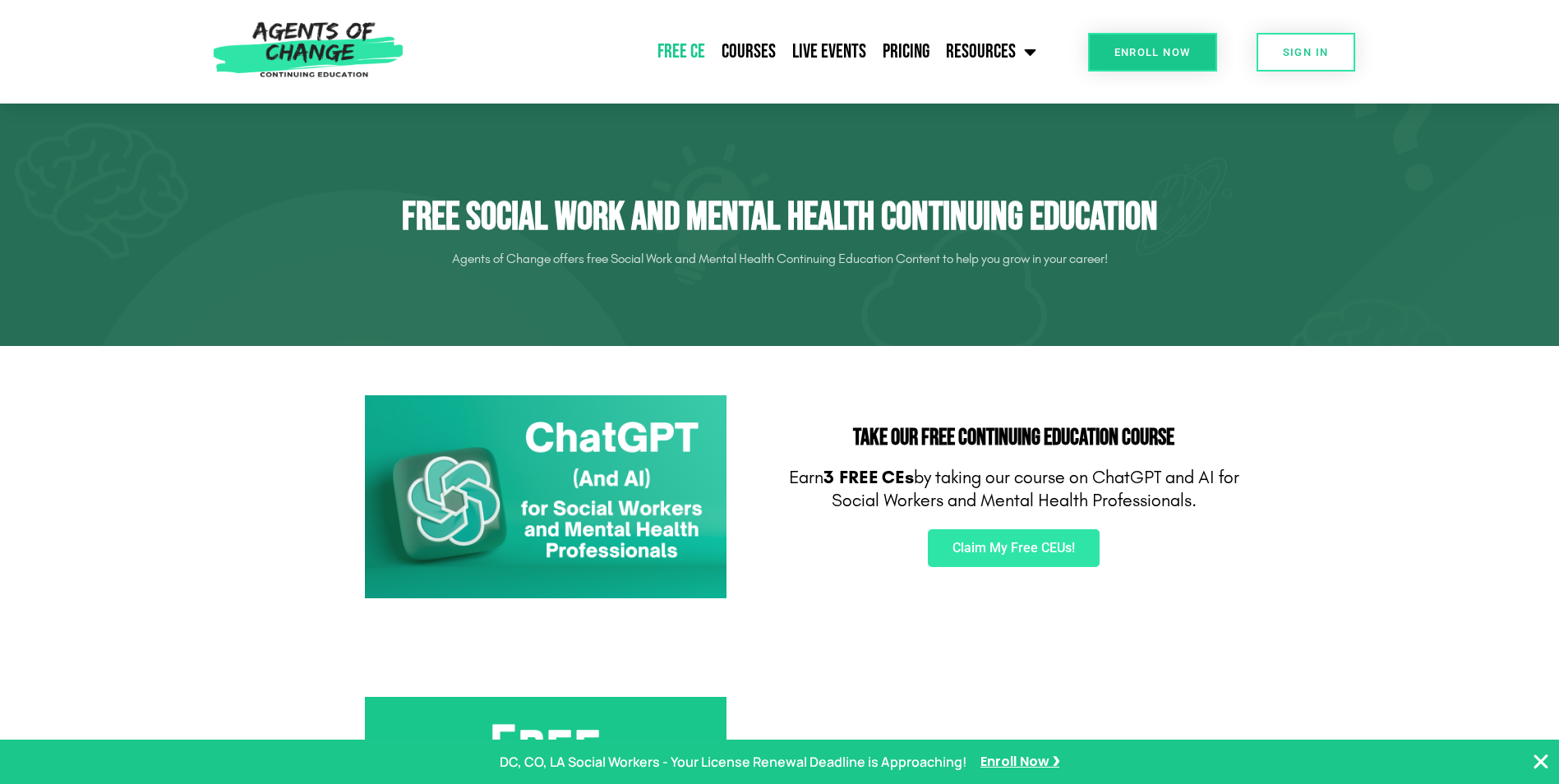 scroll, scrollTop: 0, scrollLeft: 0, axis: both 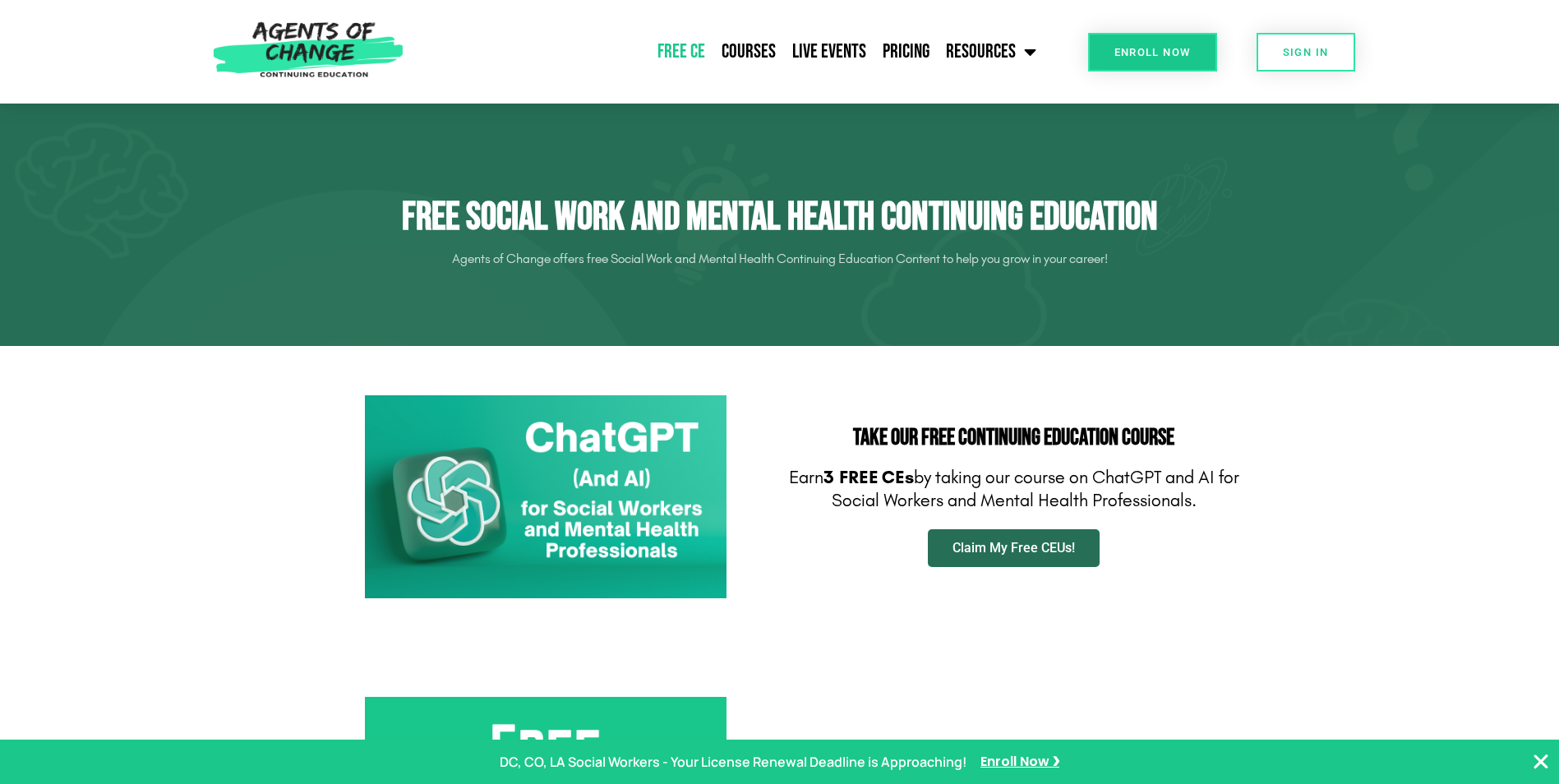 click on "Claim My Free CEUs!" at bounding box center [1013, 548] 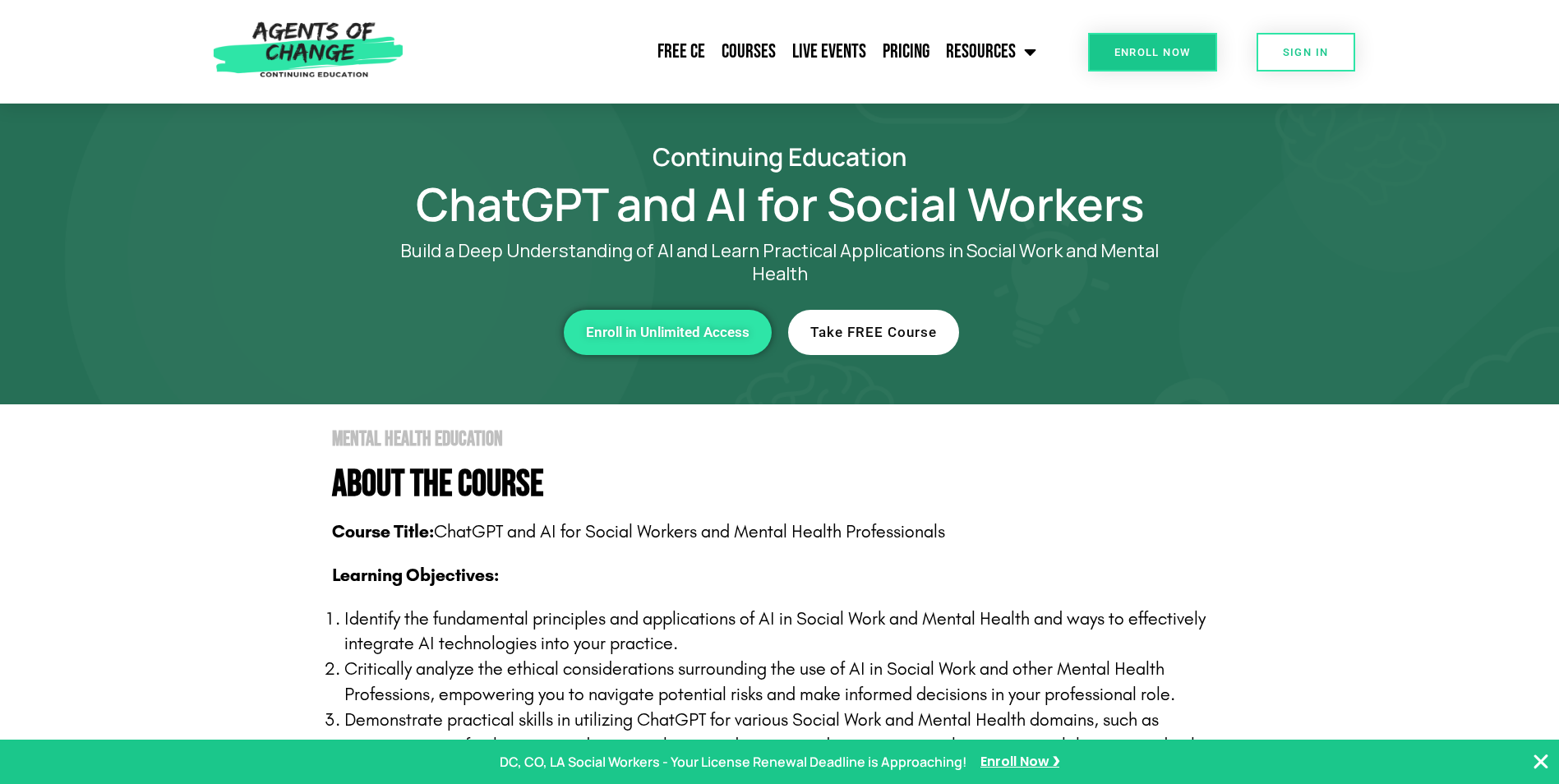 scroll, scrollTop: 0, scrollLeft: 0, axis: both 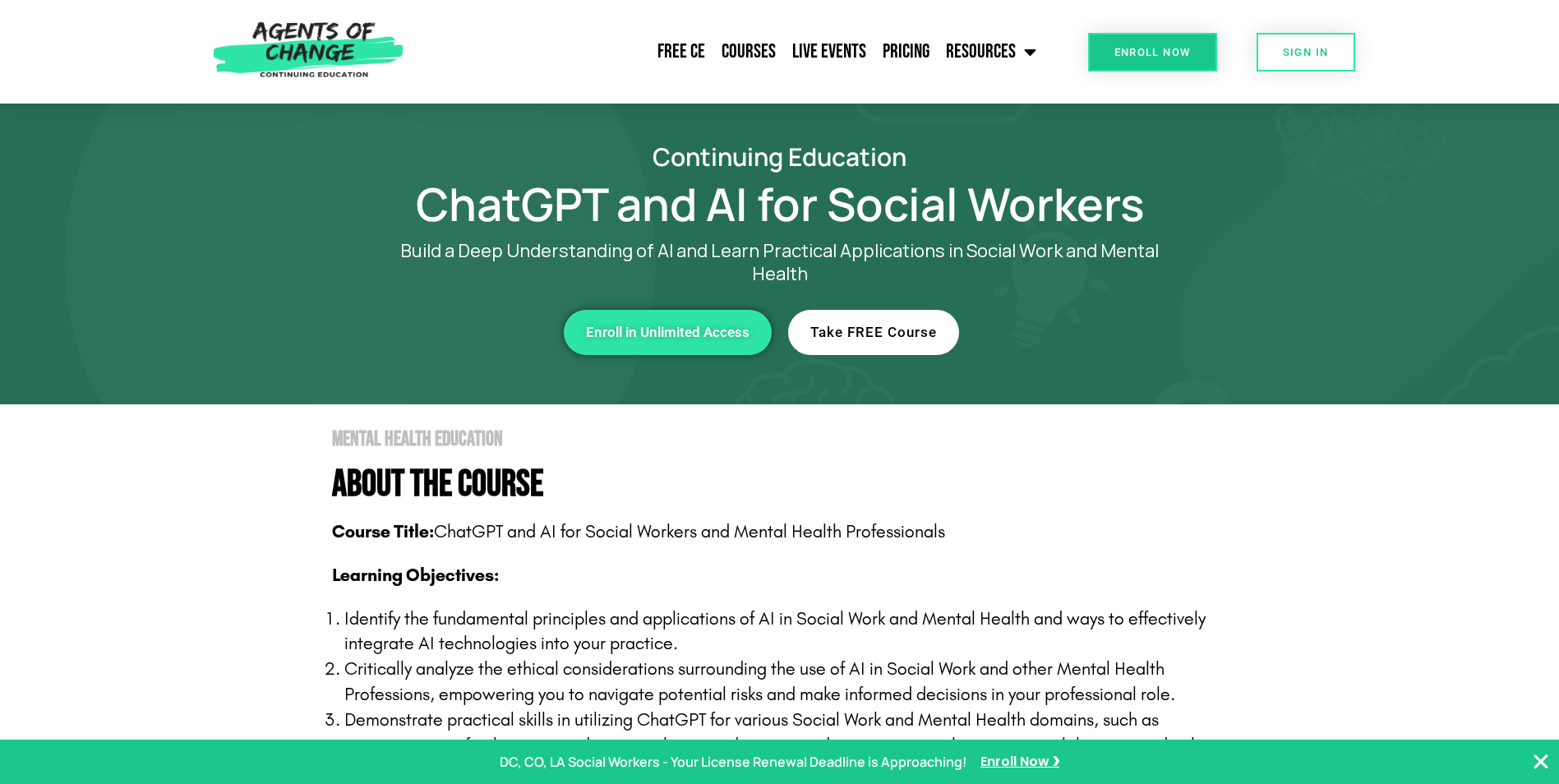 click on "Take FREE Course" at bounding box center [874, 332] 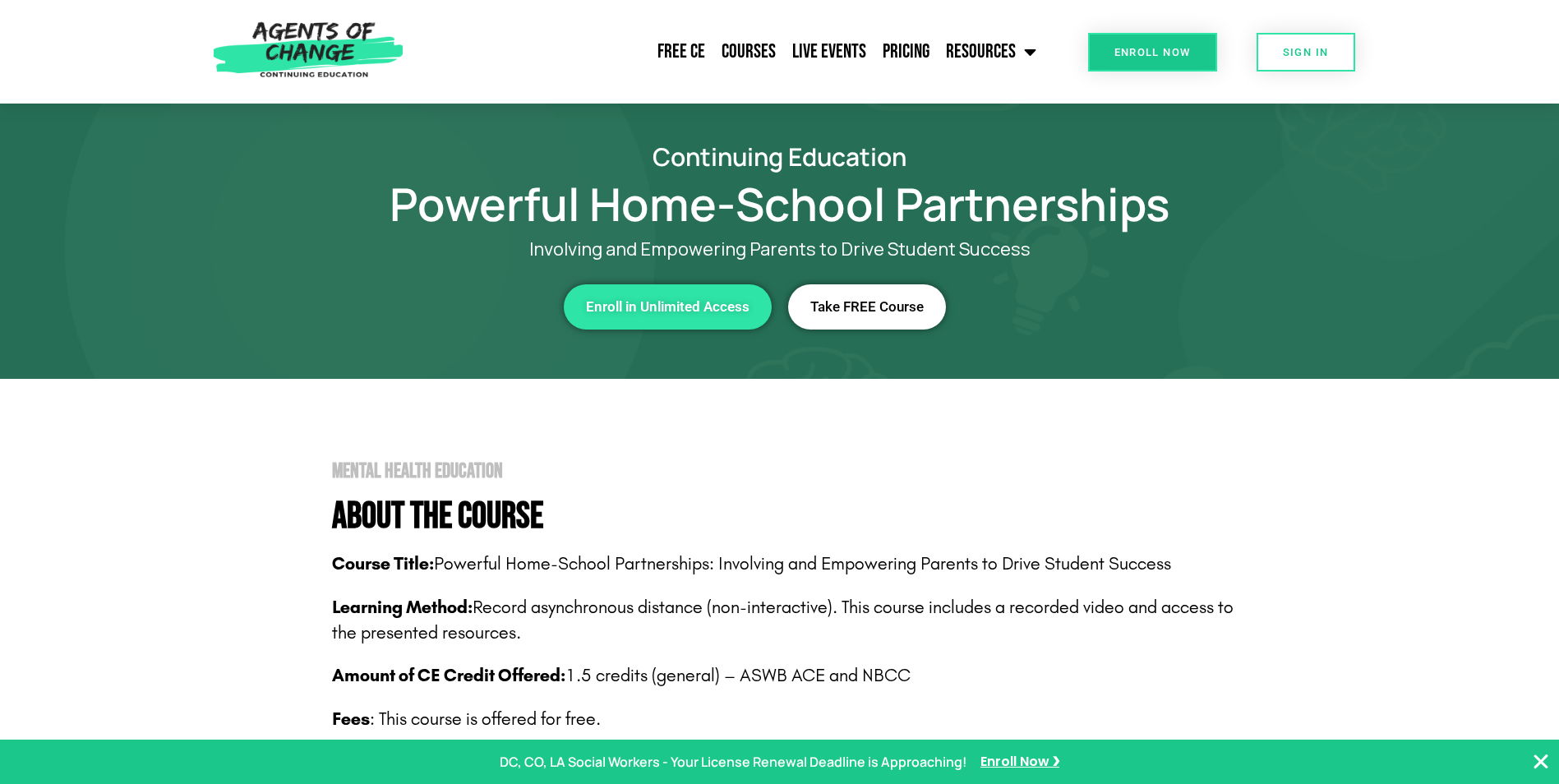 scroll, scrollTop: 0, scrollLeft: 0, axis: both 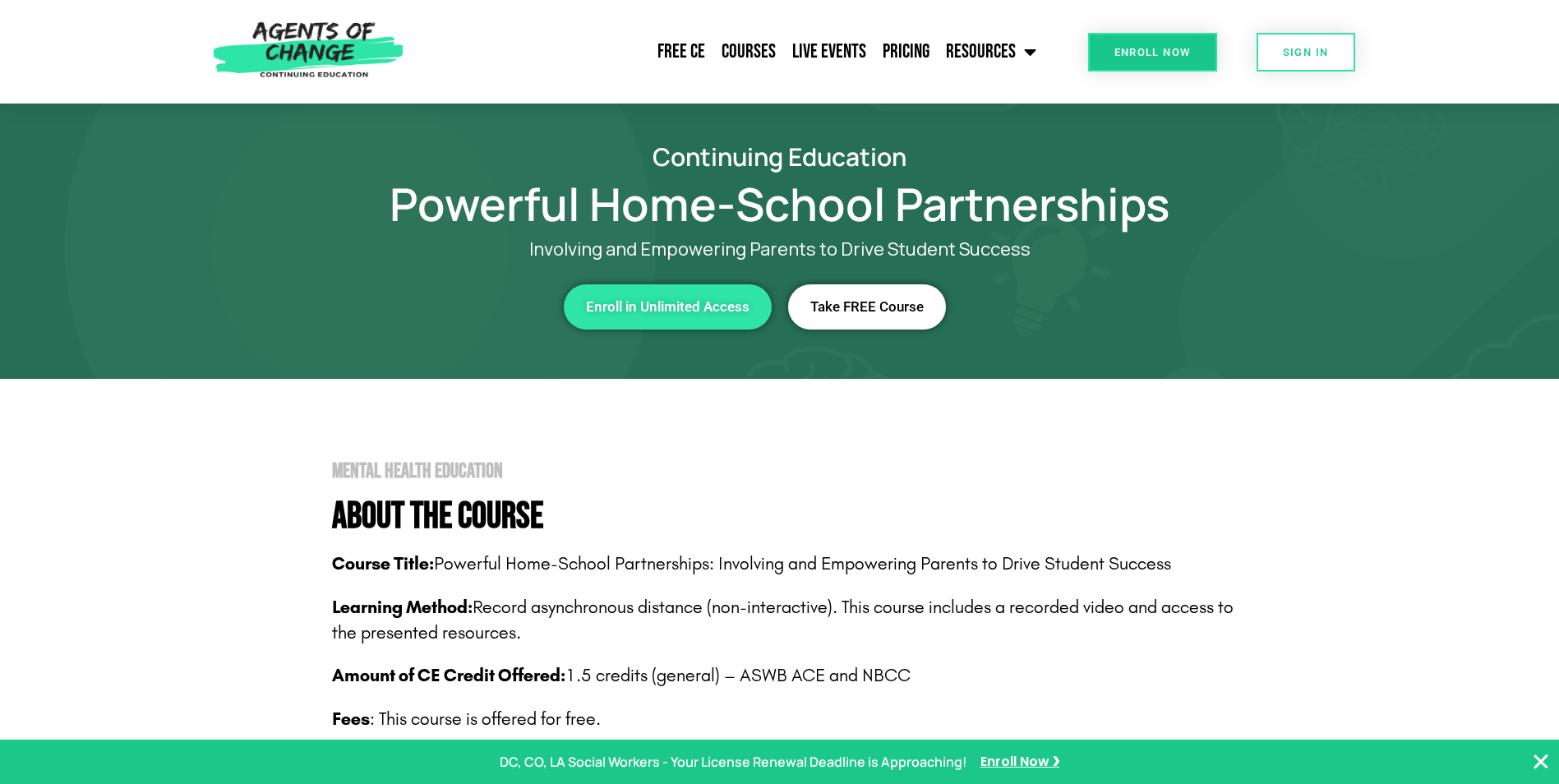 click on "Take FREE Course" at bounding box center (867, 307) 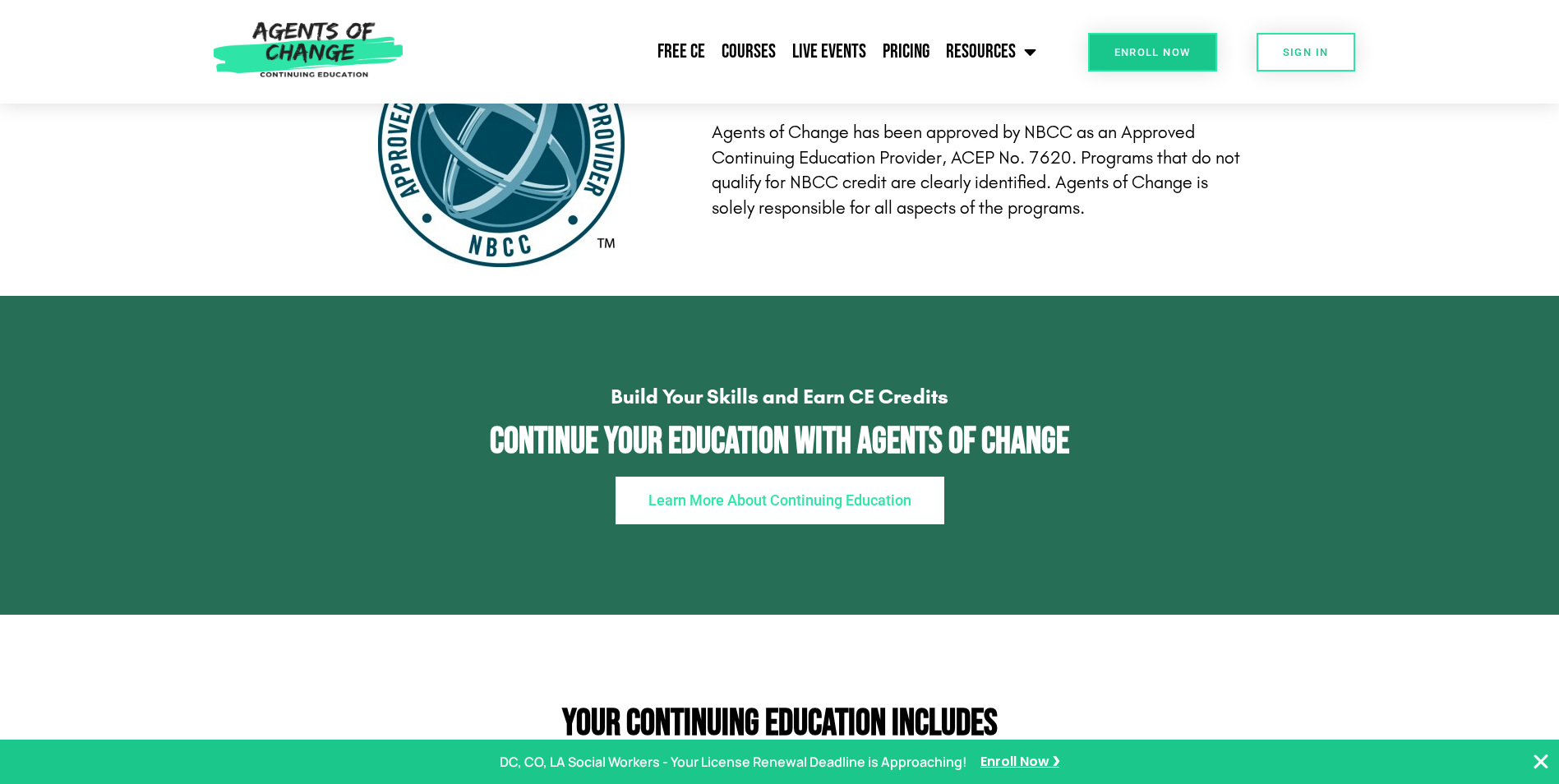 scroll, scrollTop: 3091, scrollLeft: 0, axis: vertical 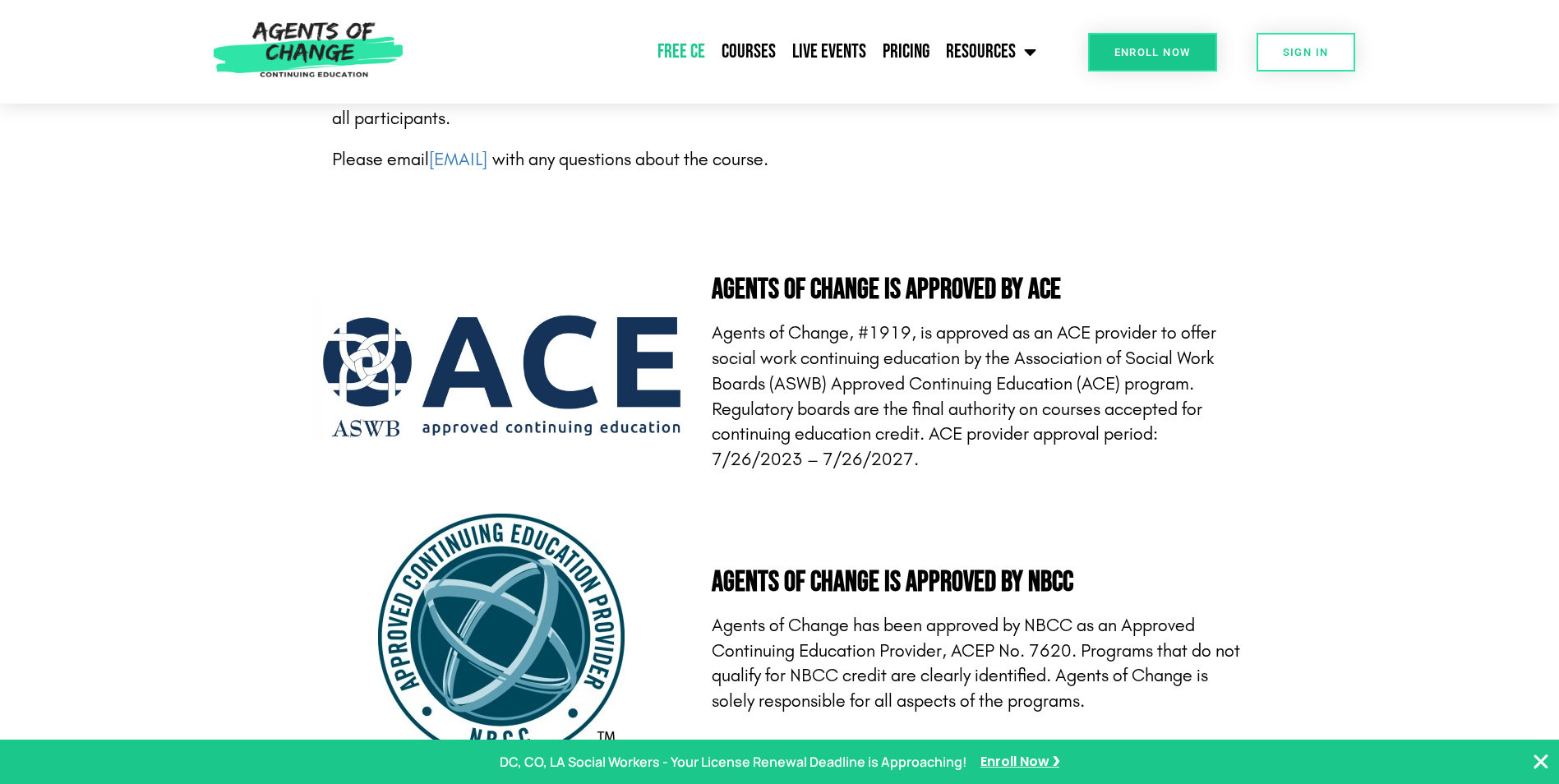 click on "Free CE" 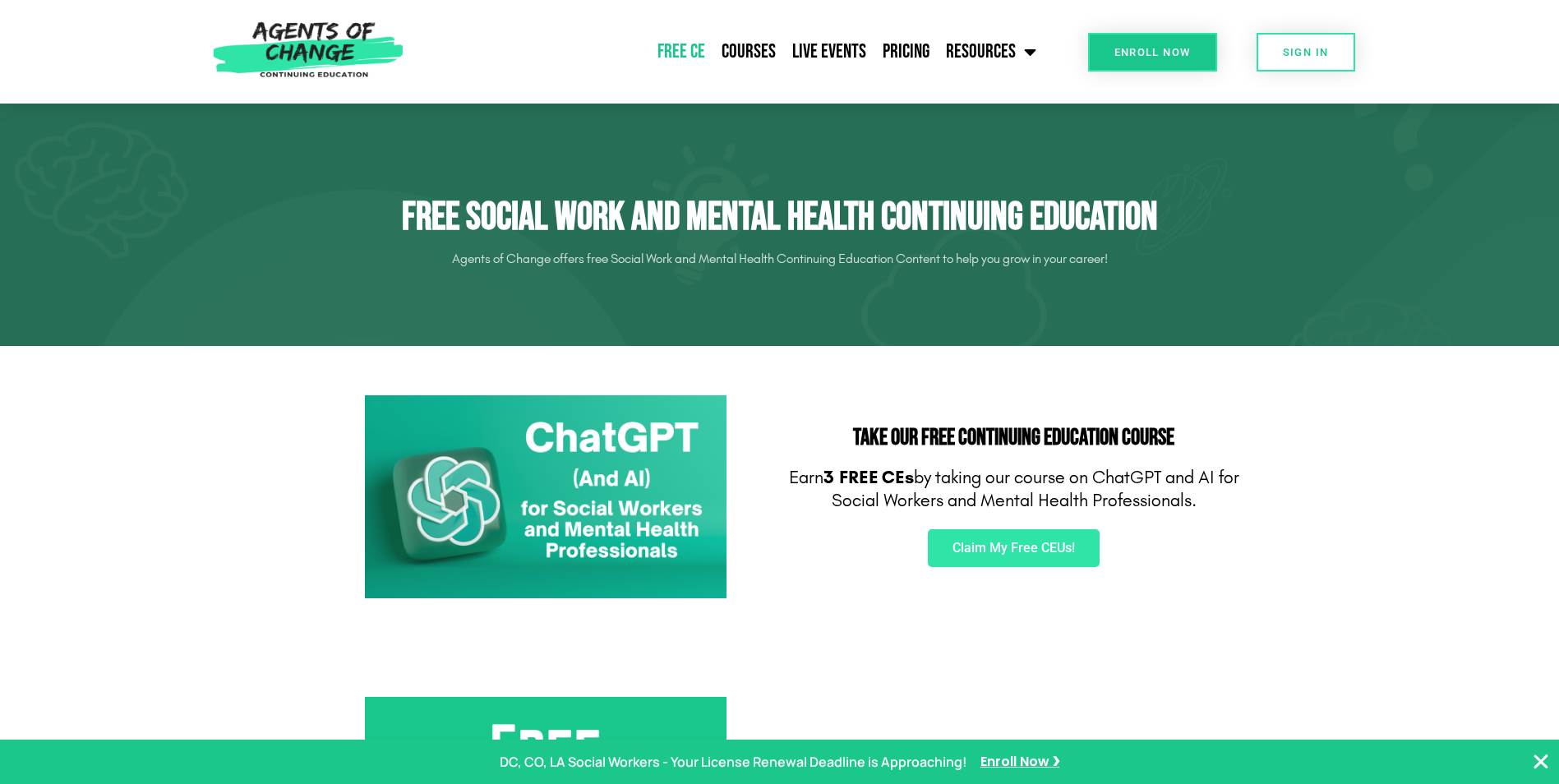 scroll, scrollTop: 0, scrollLeft: 0, axis: both 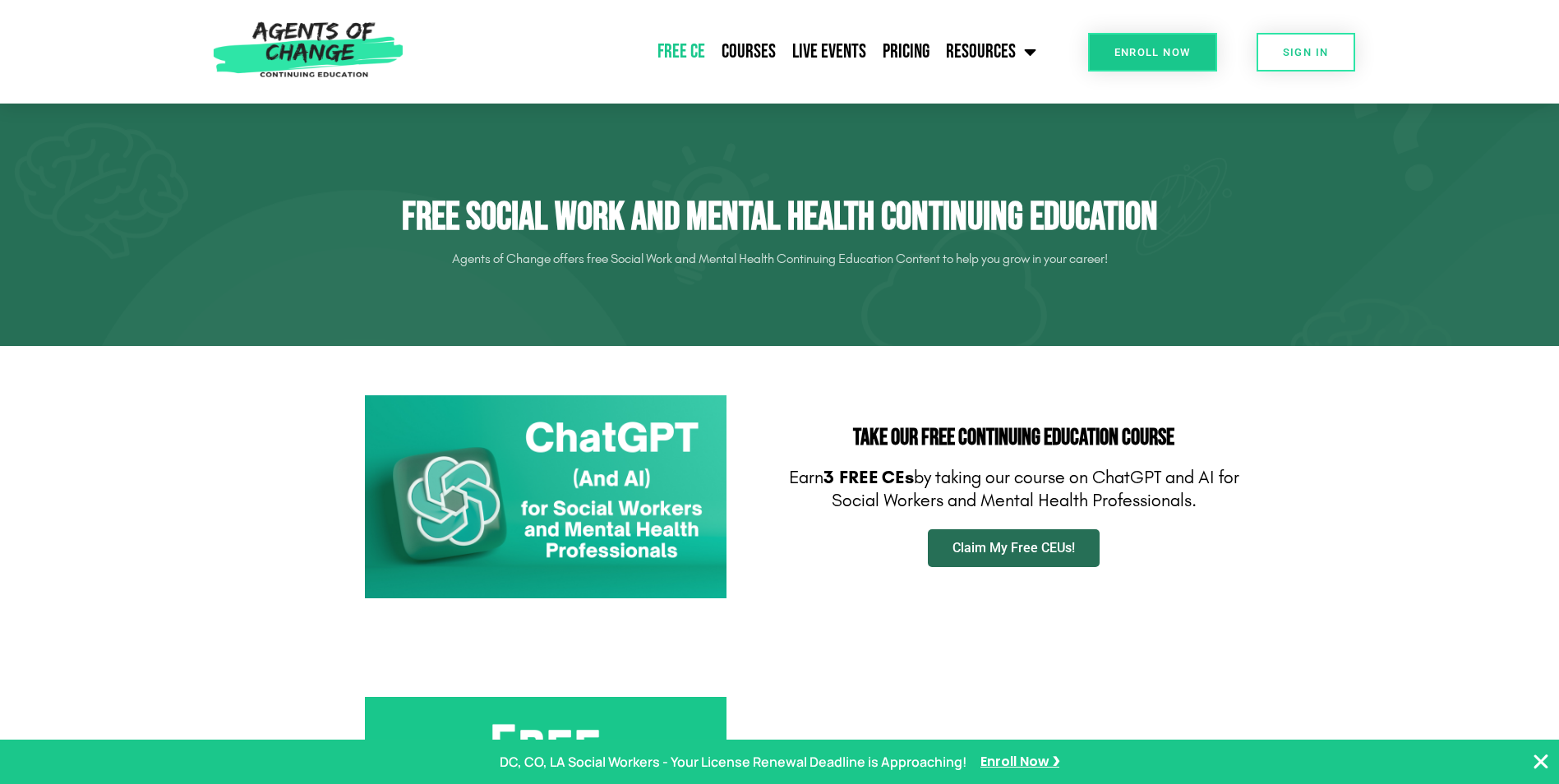 click on "Claim My Free CEUs!" at bounding box center (1013, 548) 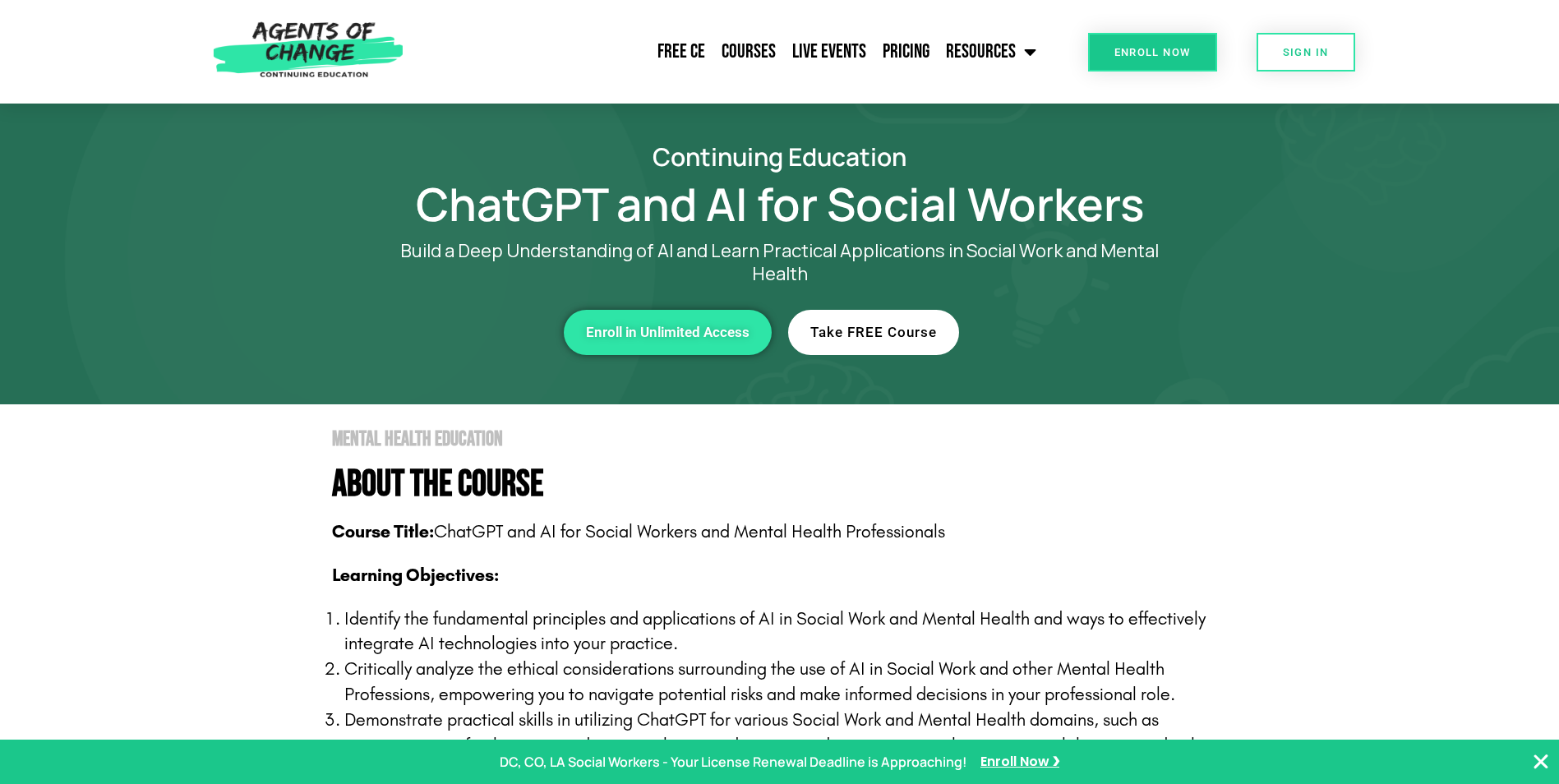 scroll, scrollTop: 0, scrollLeft: 0, axis: both 